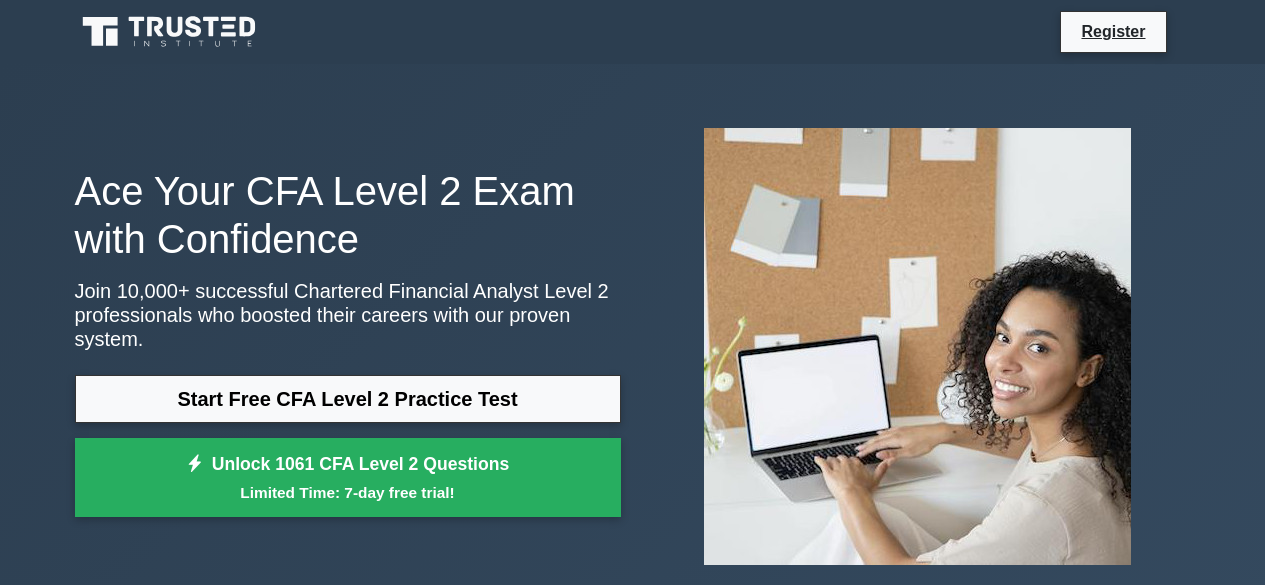 scroll, scrollTop: 0, scrollLeft: 0, axis: both 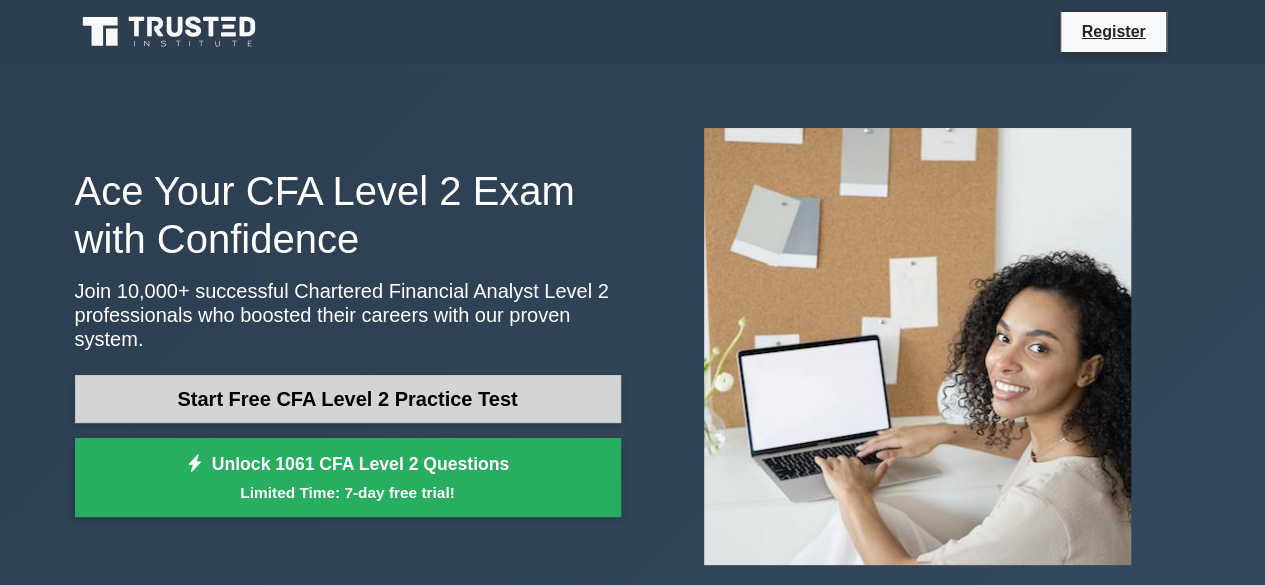 click on "Start Free CFA Level 2 Practice Test" at bounding box center (348, 399) 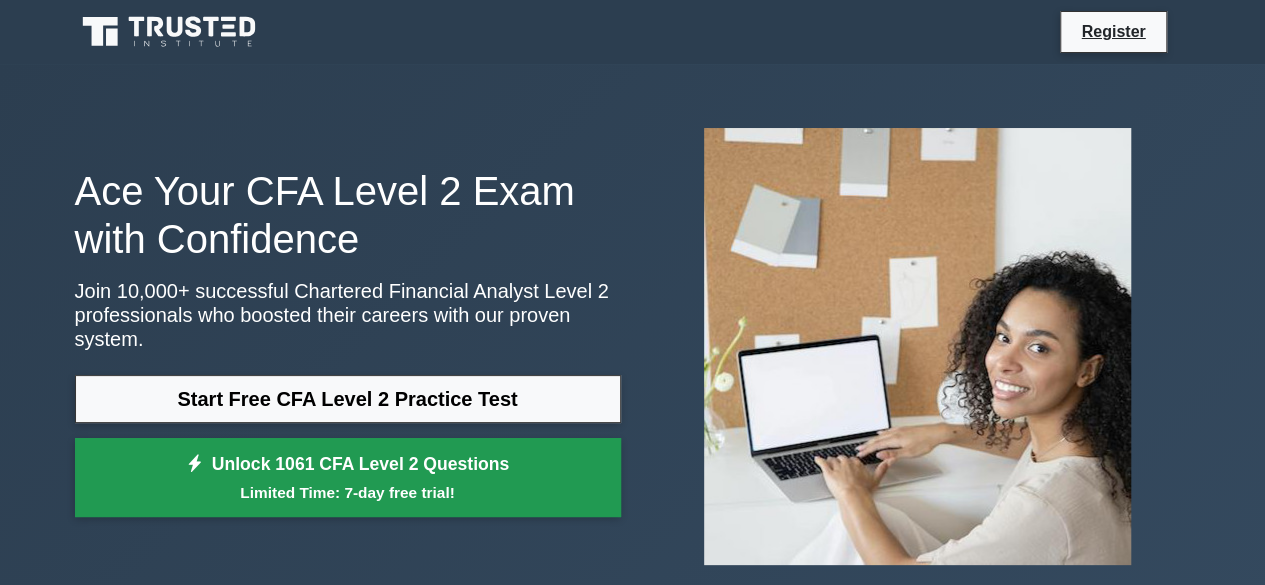 click on "Unlock 1061 CFA Level 2 Questions
Limited Time: 7-day free trial!" at bounding box center (348, 478) 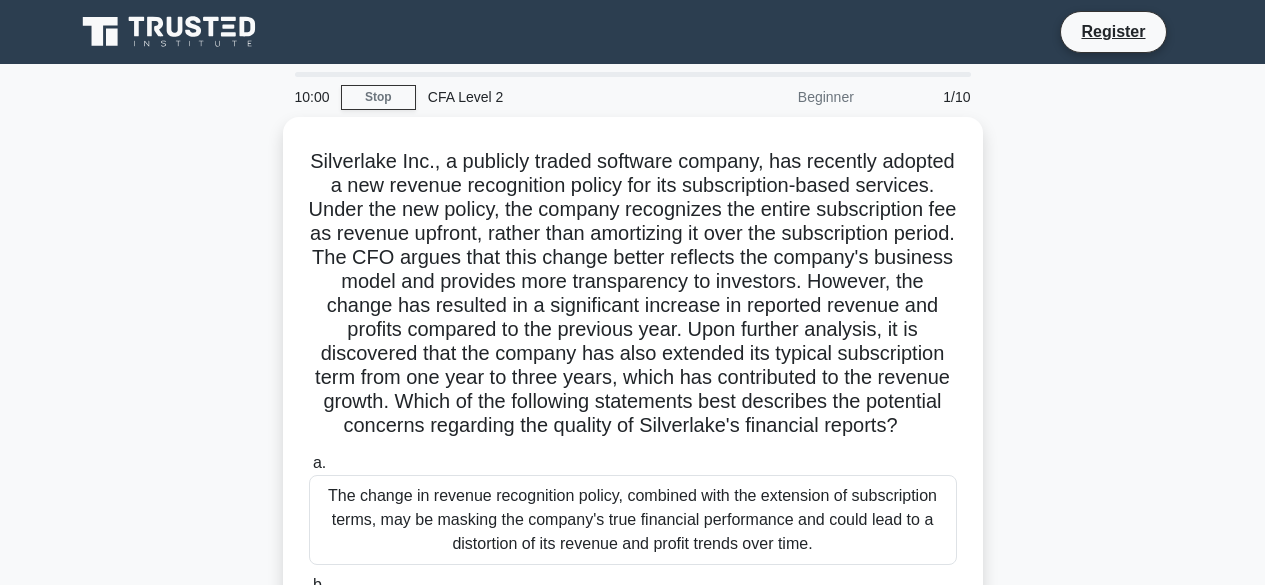 scroll, scrollTop: 0, scrollLeft: 0, axis: both 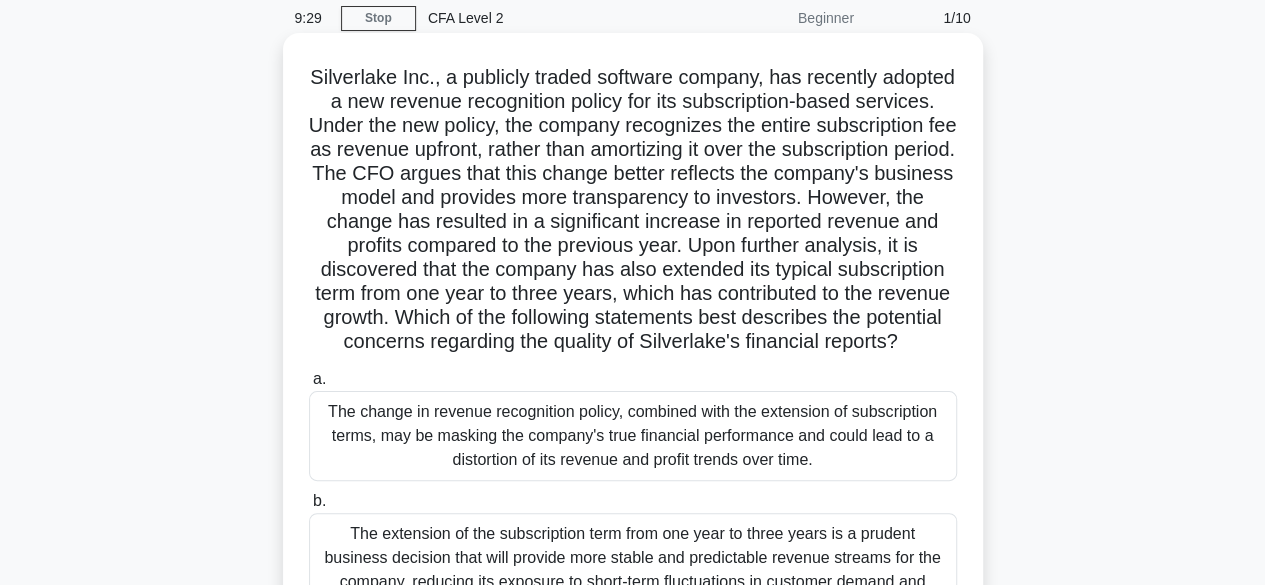 click on "The change in revenue recognition policy, combined with the extension of subscription terms, may be masking the company's true financial performance and could lead to a distortion of its revenue and profit trends over time." at bounding box center (633, 436) 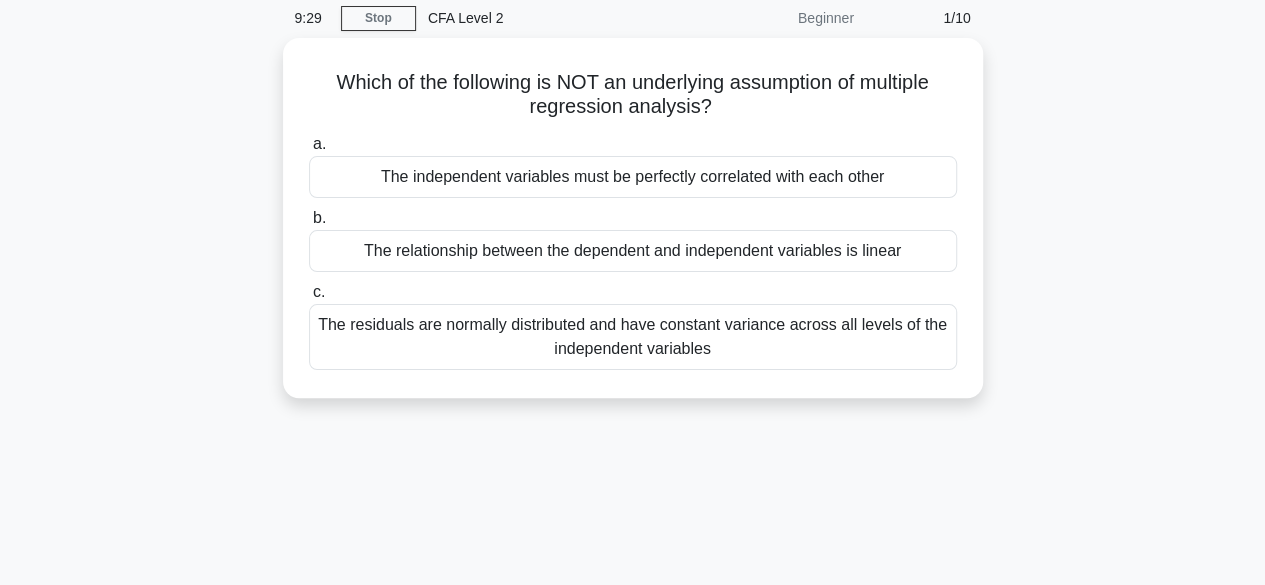 scroll, scrollTop: 0, scrollLeft: 0, axis: both 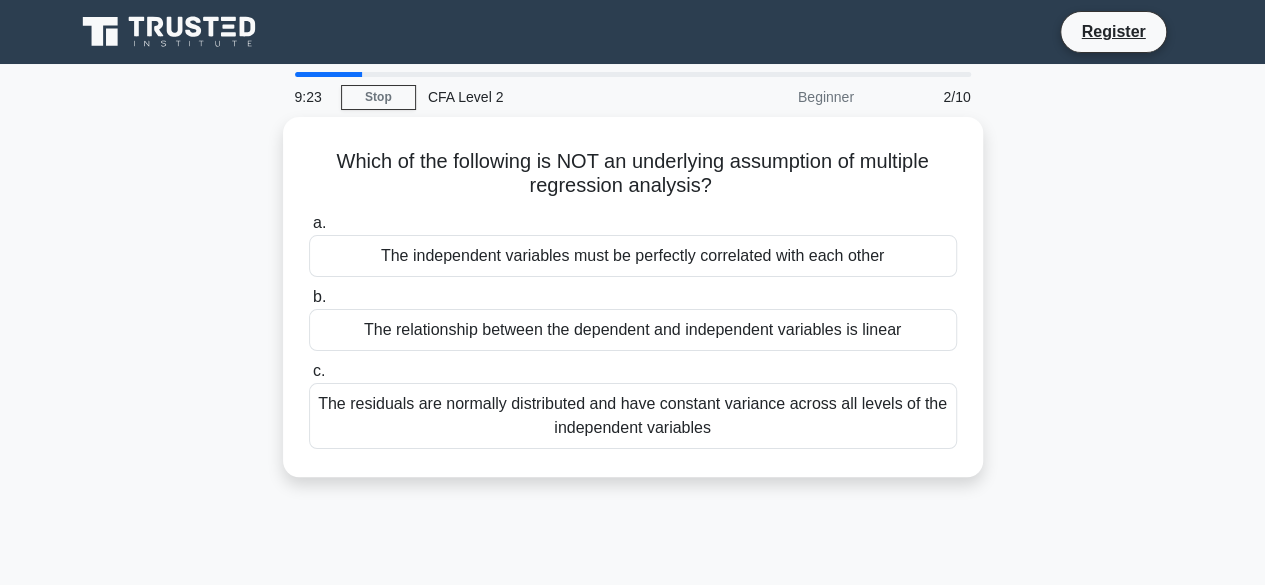 drag, startPoint x: 1256, startPoint y: 203, endPoint x: 1267, endPoint y: 241, distance: 39.56008 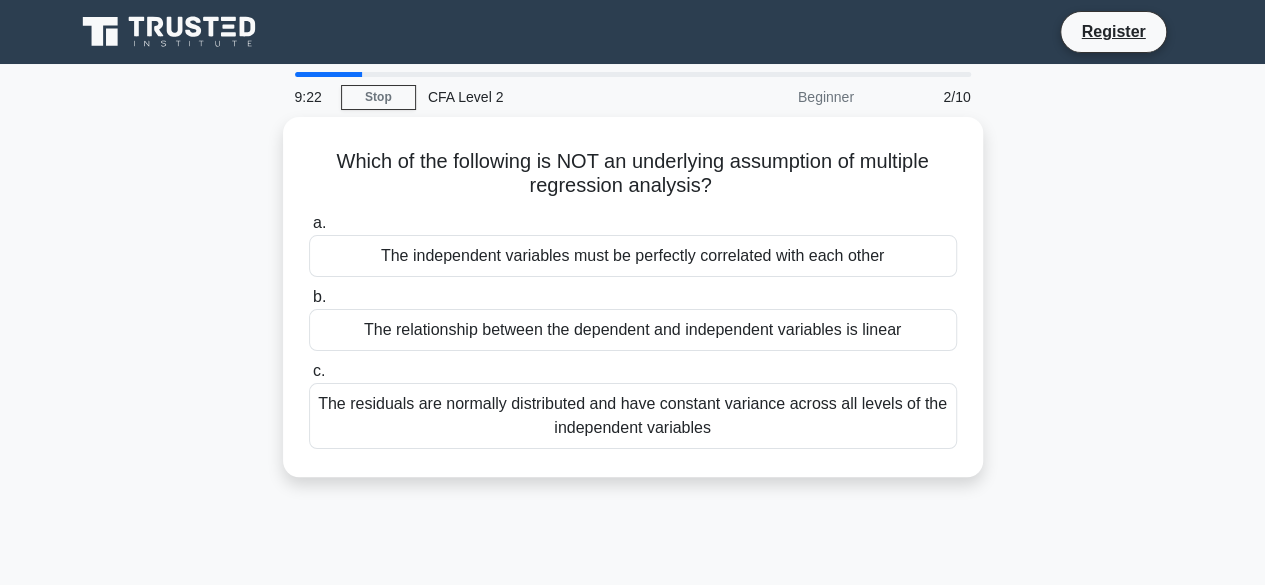 click on "Which of the following is NOT an underlying assumption of multiple regression analysis?
.spinner_0XTQ{transform-origin:center;animation:spinner_y6GP .75s linear infinite}@keyframes spinner_y6GP{100%{transform:rotate(360deg)}}
a.
The independent variables must be perfectly correlated with each other
b. c." at bounding box center (633, 309) 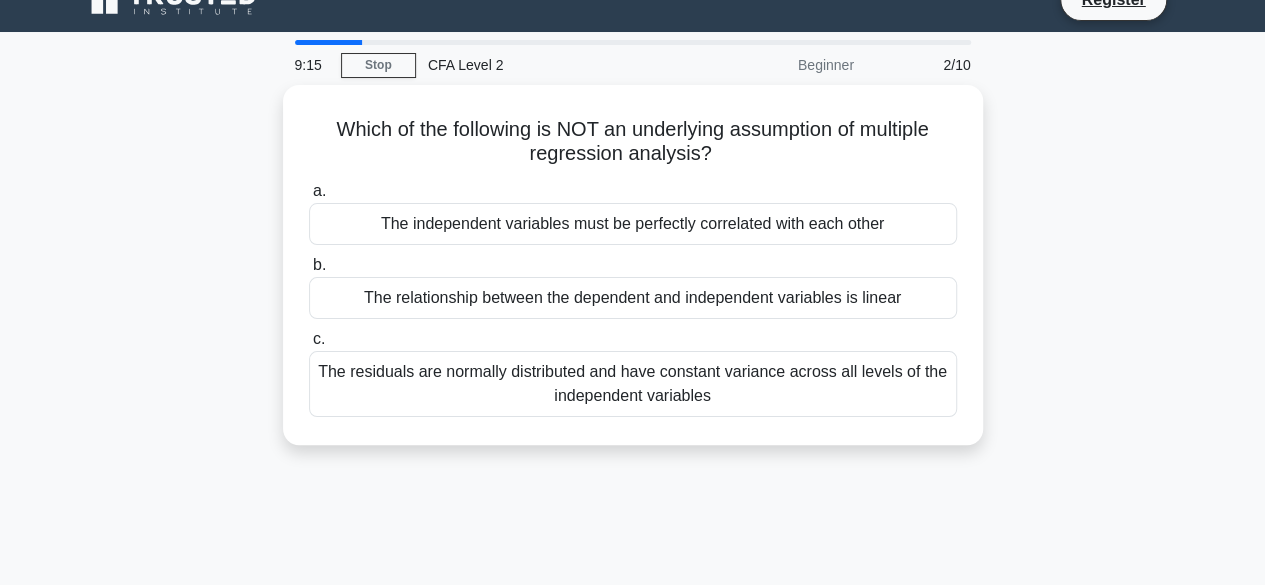 scroll, scrollTop: 0, scrollLeft: 0, axis: both 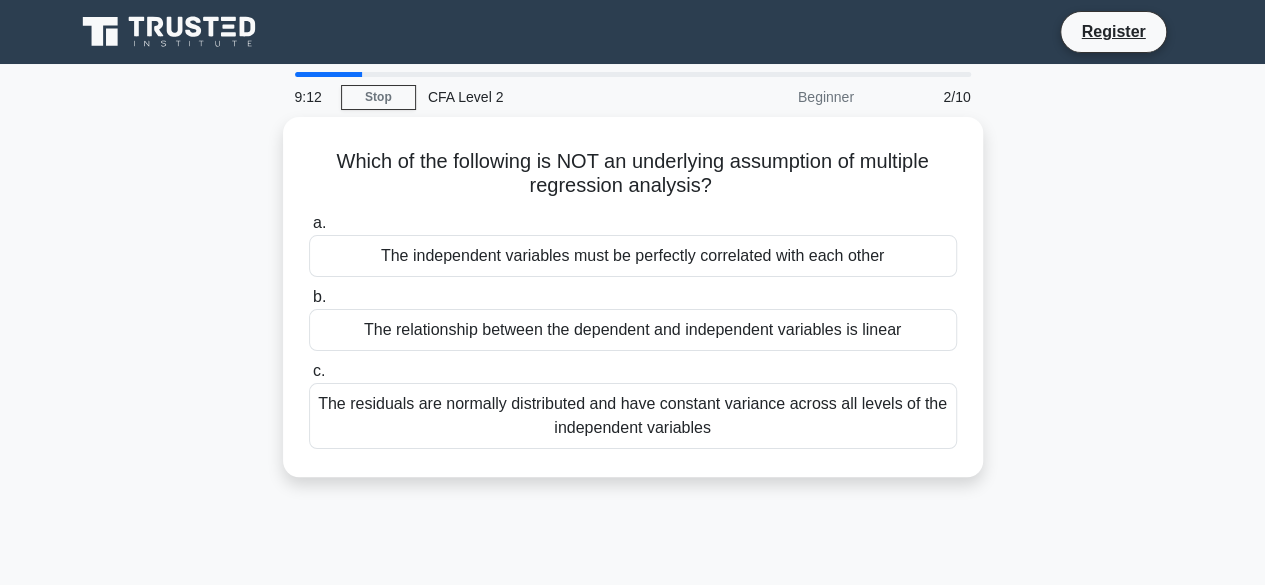 click on "CFA Level 2" at bounding box center (553, 97) 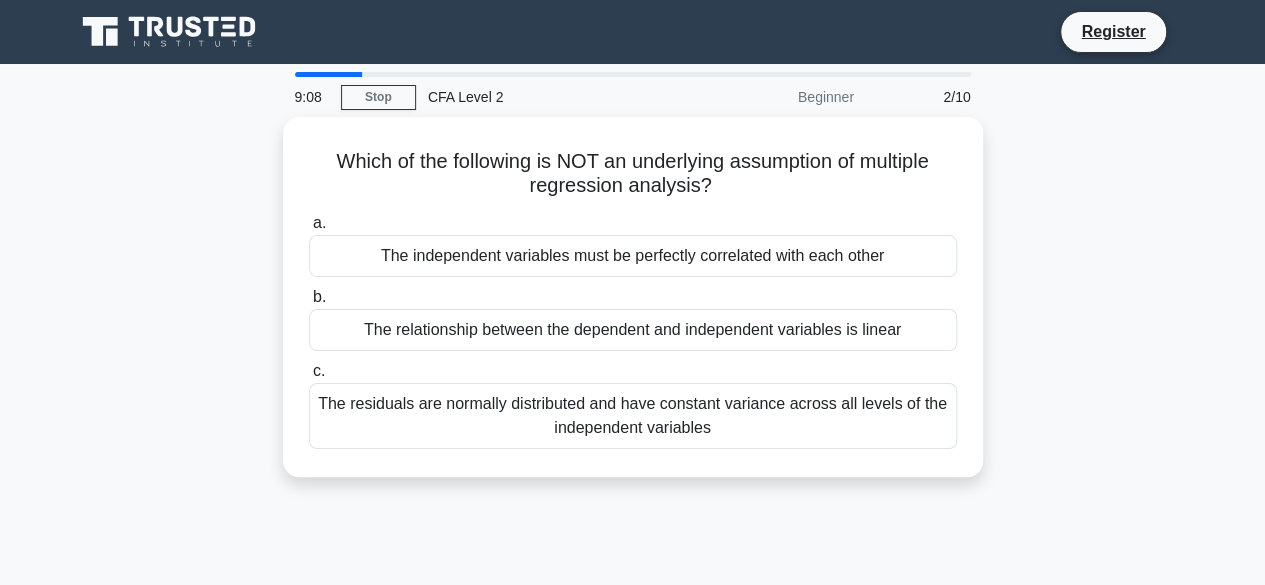 drag, startPoint x: 929, startPoint y: 102, endPoint x: 1031, endPoint y: 379, distance: 295.18298 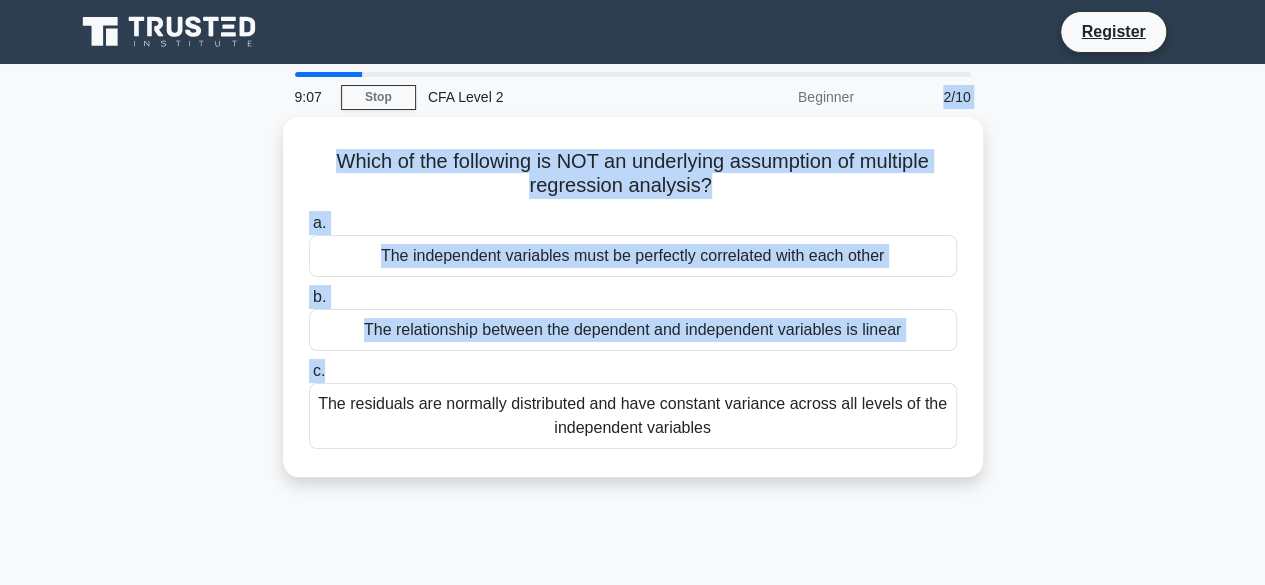 click on "Which of the following is NOT an underlying assumption of multiple regression analysis?
.spinner_0XTQ{transform-origin:center;animation:spinner_y6GP .75s linear infinite}@keyframes spinner_y6GP{100%{transform:rotate(360deg)}}
a.
The independent variables must be perfectly correlated with each other
b. c." at bounding box center (633, 309) 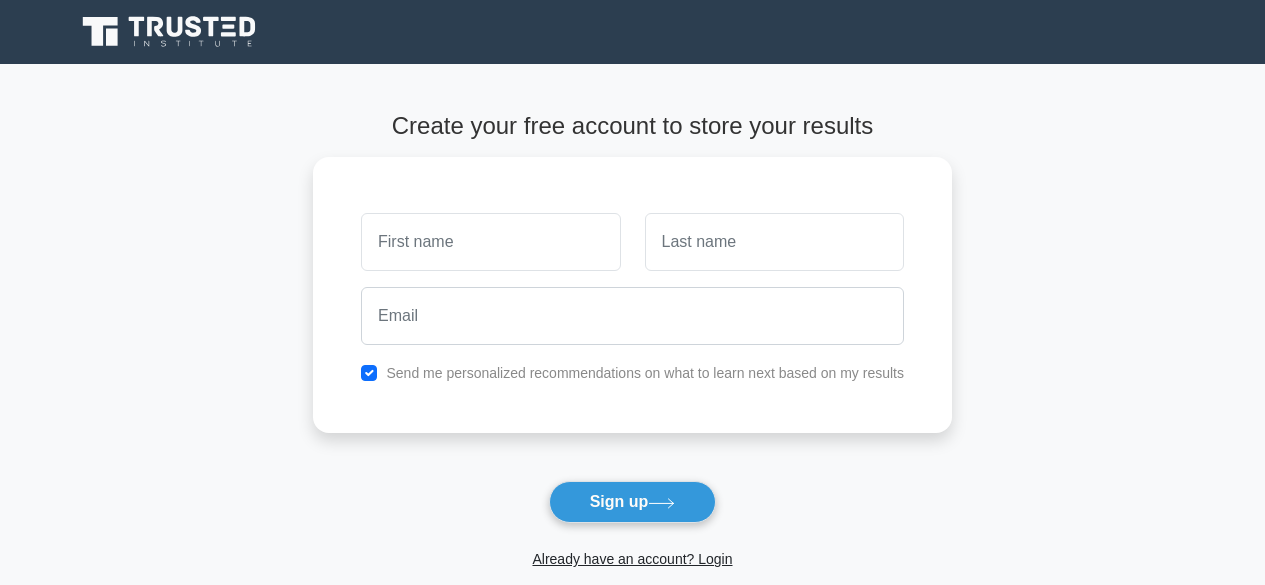 scroll, scrollTop: 0, scrollLeft: 0, axis: both 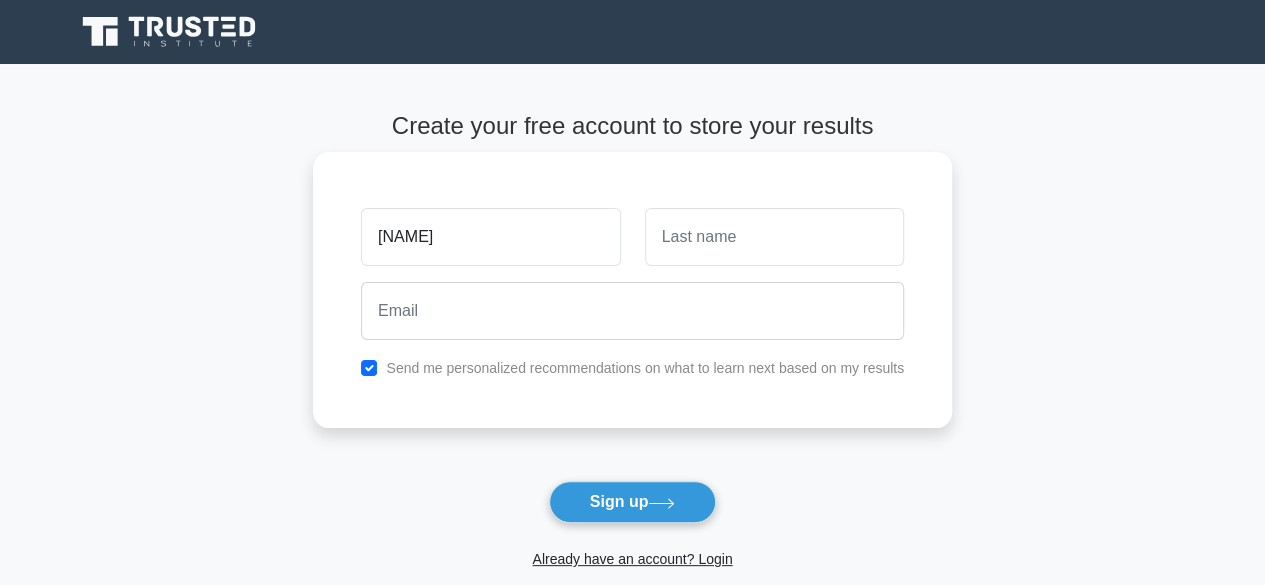 type on "[NAME]" 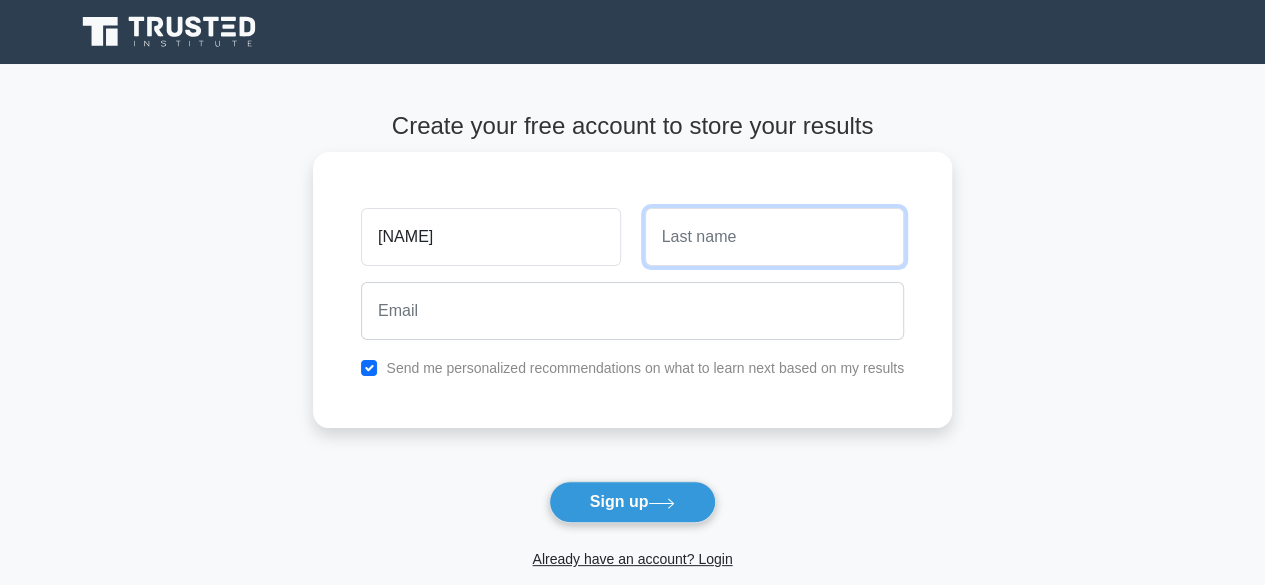 click at bounding box center (774, 237) 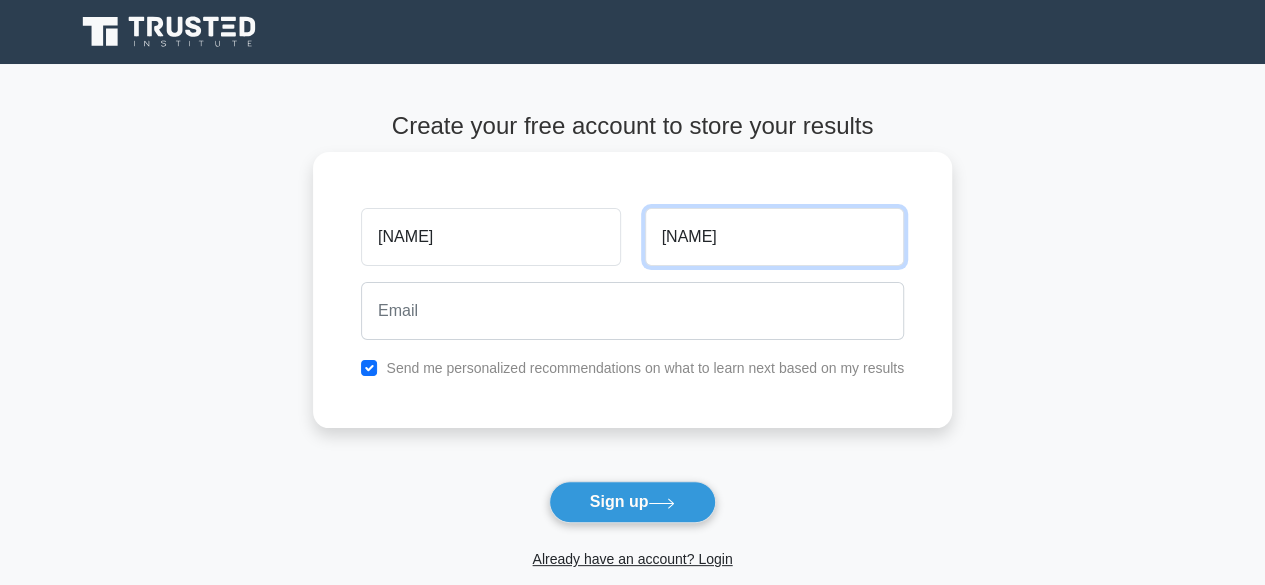 type on "[NAME]" 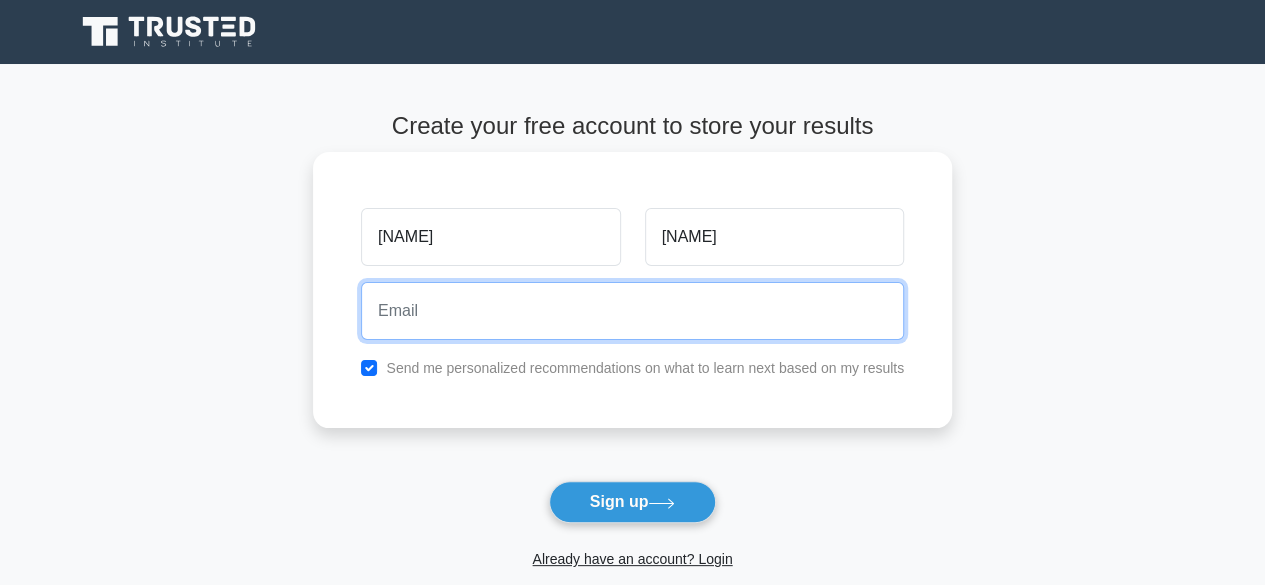 click at bounding box center [632, 311] 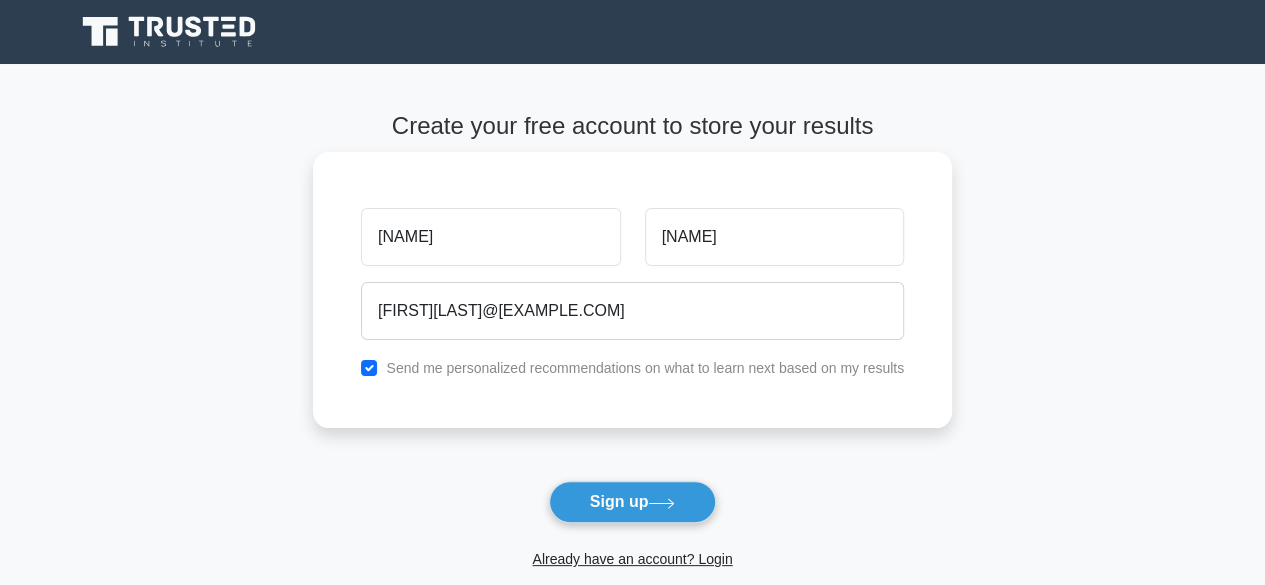 click on "[FIRST]
[LAST]
[FIRST][LAST]@[EXAMPLE.COM]
Send me personalized recommendations on what to learn next based on my results" at bounding box center (632, 290) 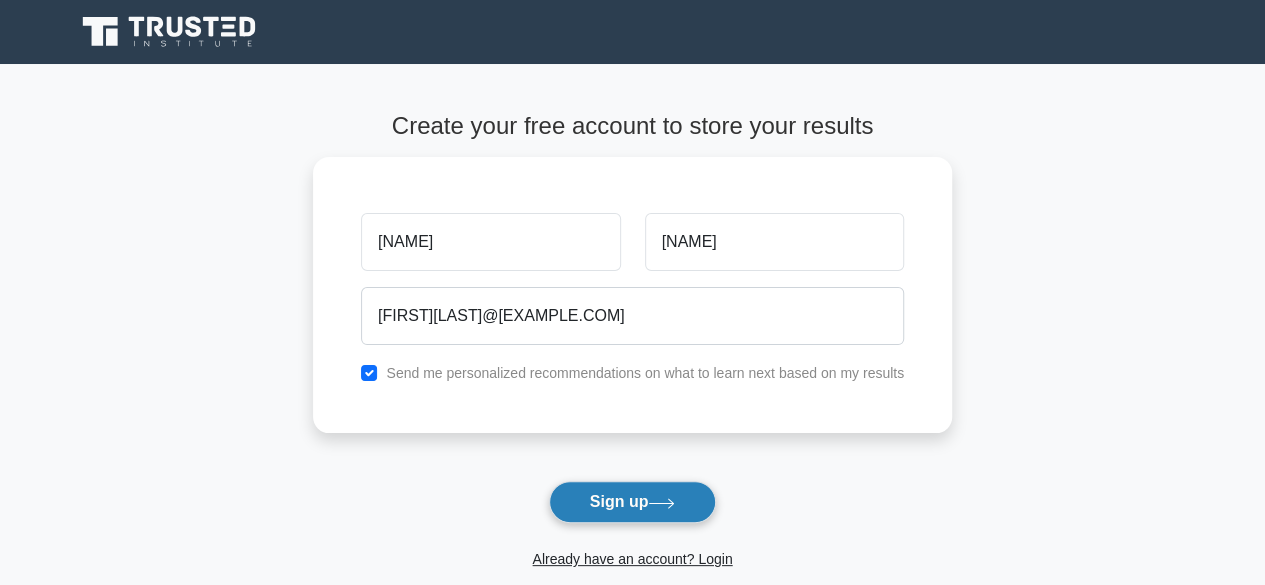 click on "Sign up" at bounding box center [633, 502] 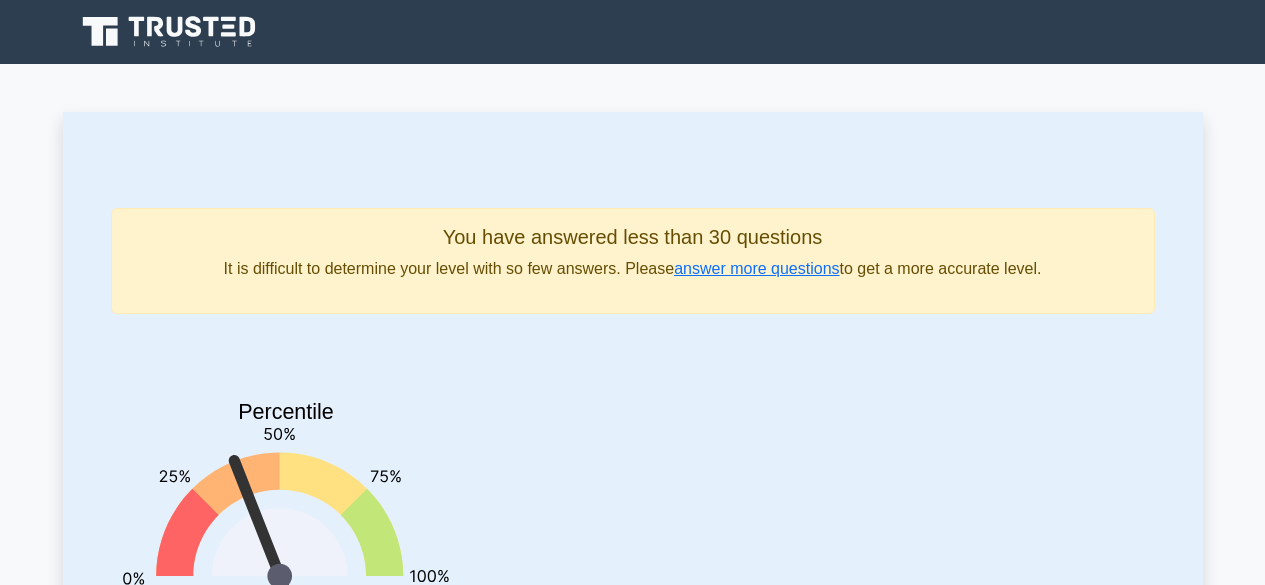 scroll, scrollTop: 0, scrollLeft: 0, axis: both 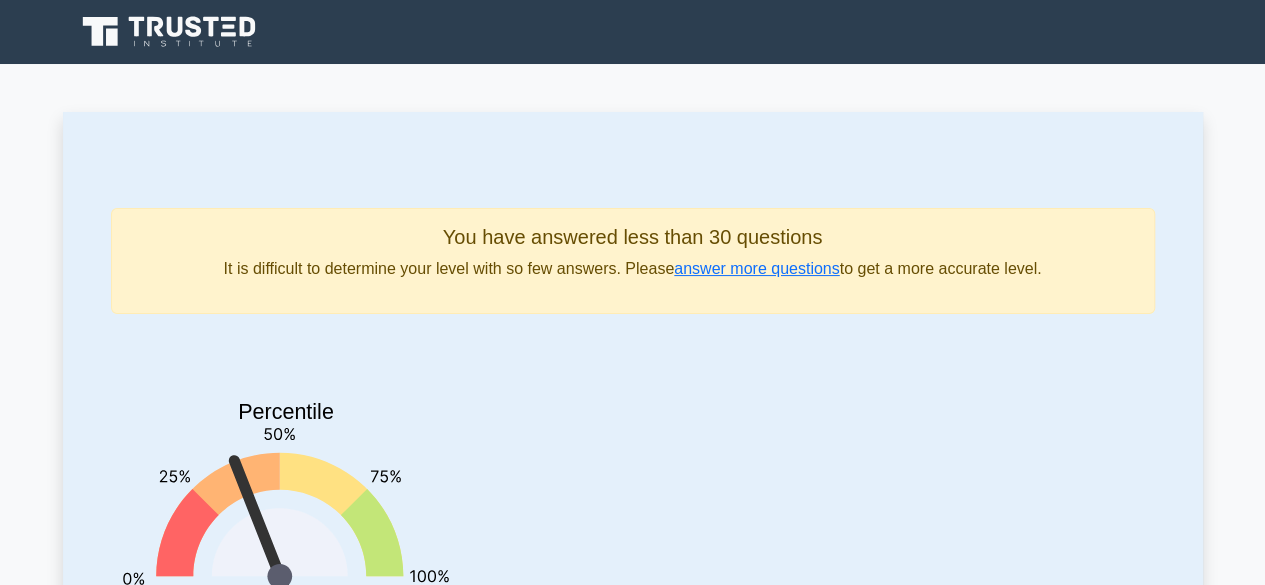 click at bounding box center [632, 32] 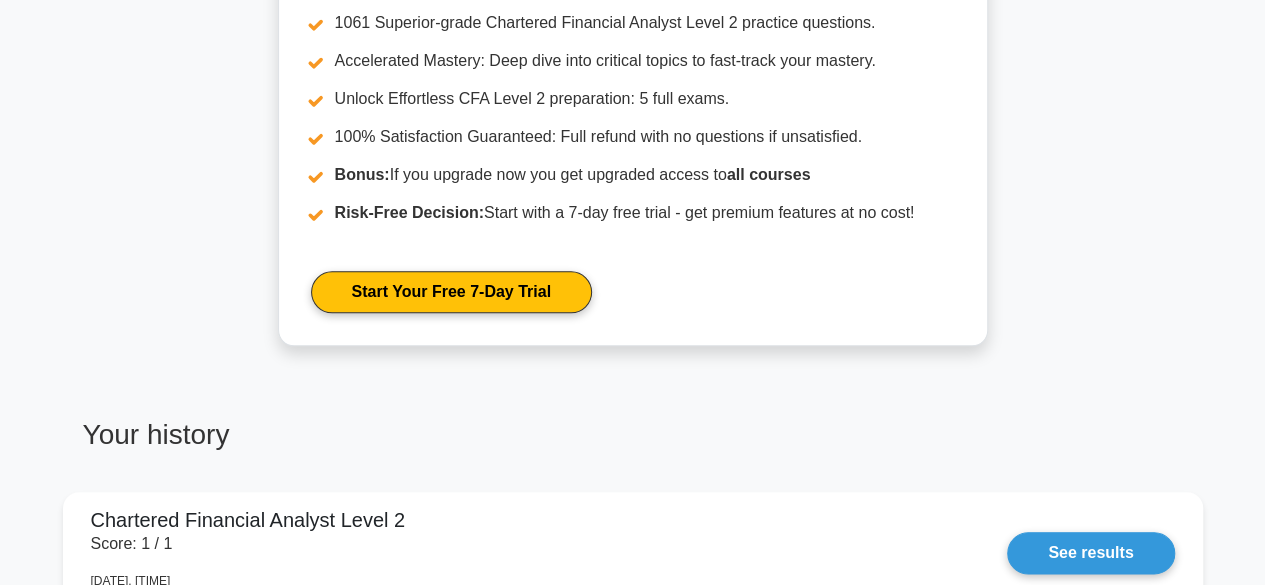 scroll, scrollTop: 770, scrollLeft: 0, axis: vertical 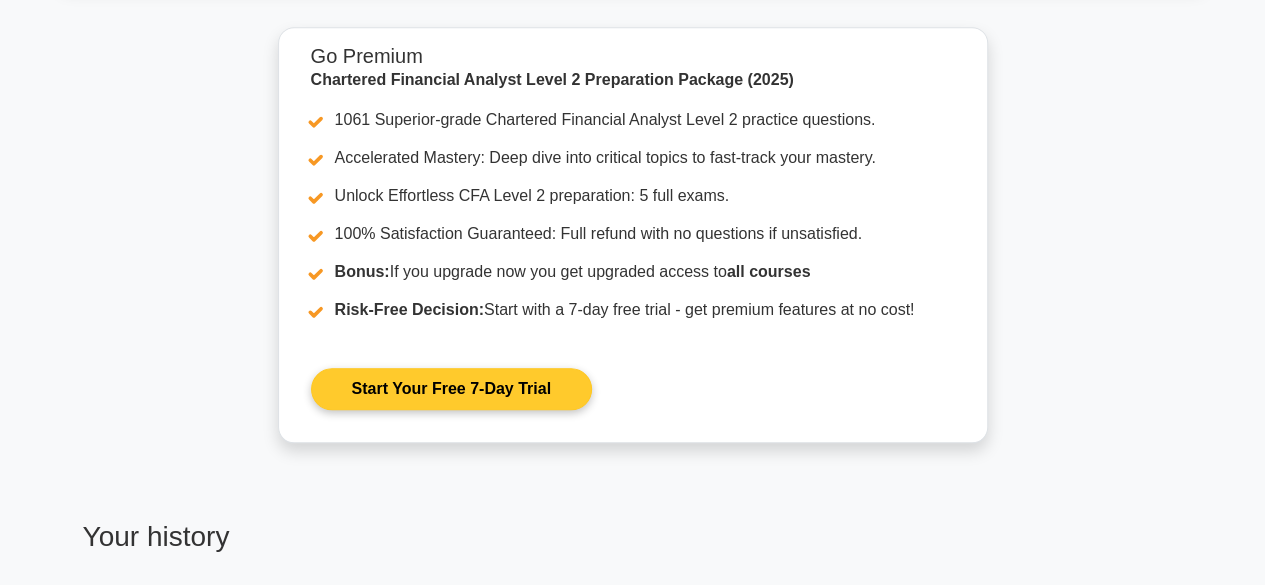 click on "Start Your Free 7-Day Trial" at bounding box center (451, 389) 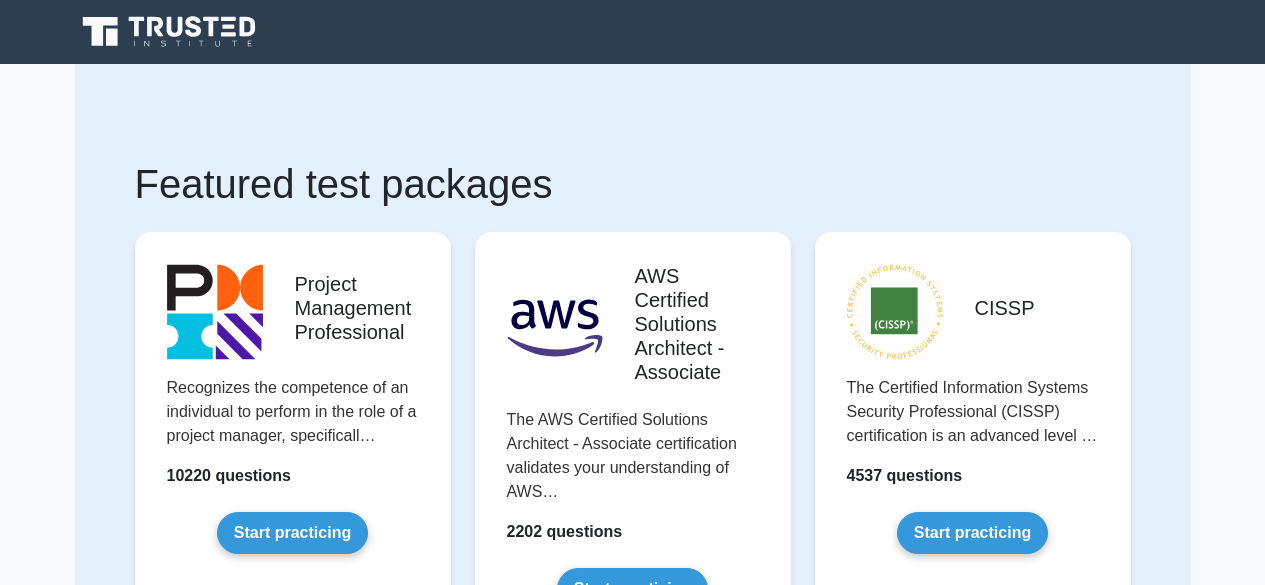 scroll, scrollTop: 0, scrollLeft: 0, axis: both 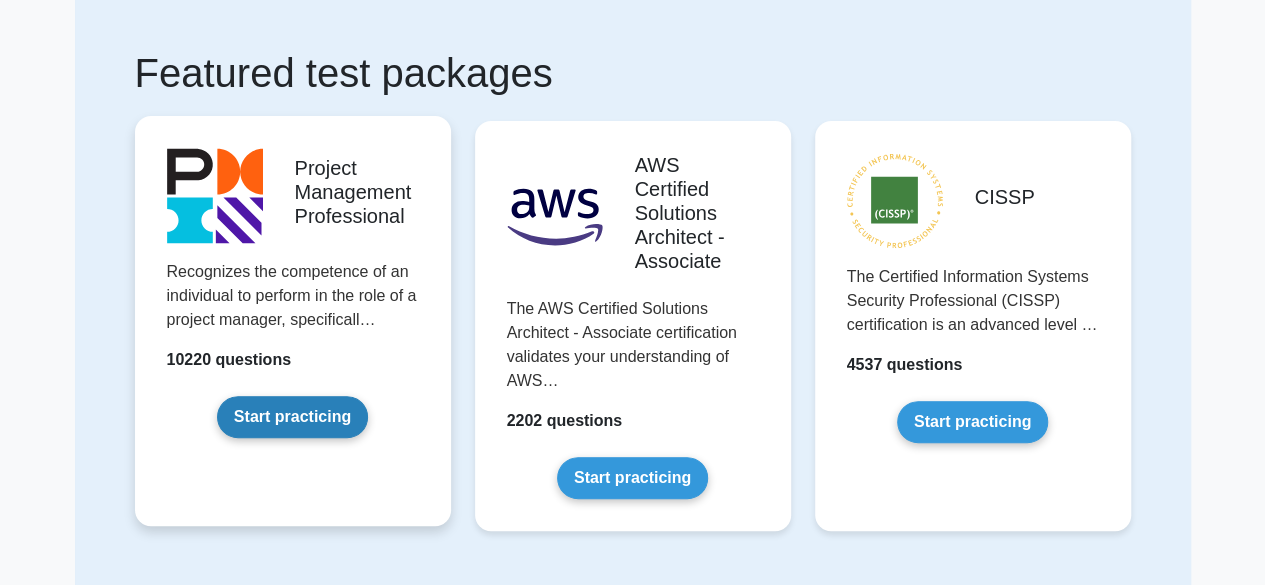 click on "Start practicing" at bounding box center [292, 417] 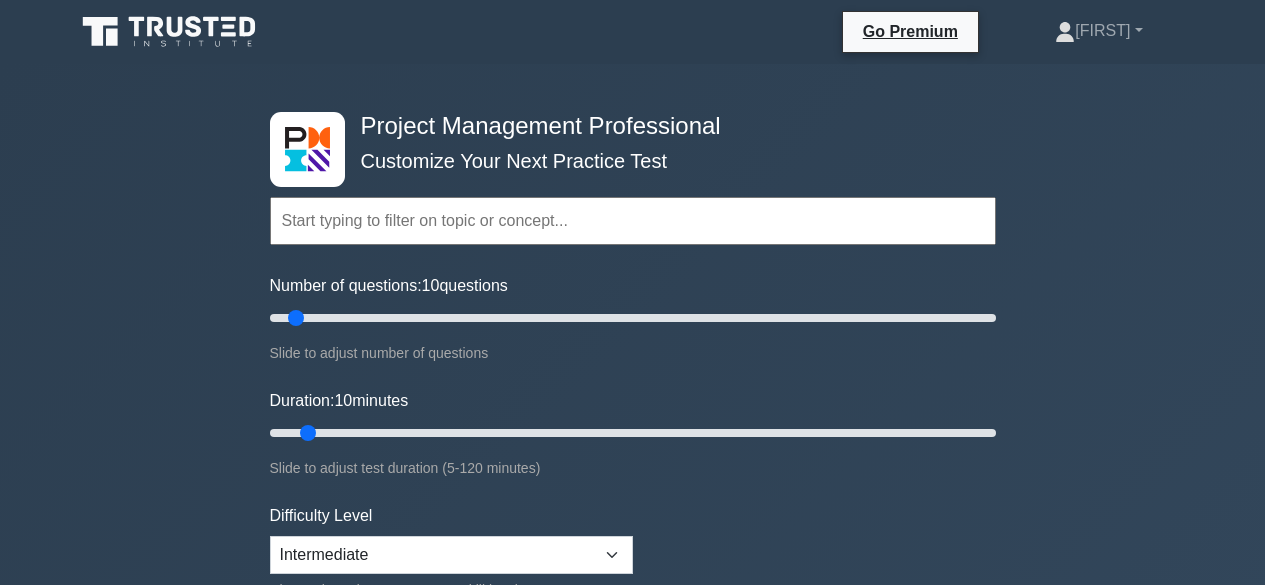 scroll, scrollTop: 0, scrollLeft: 0, axis: both 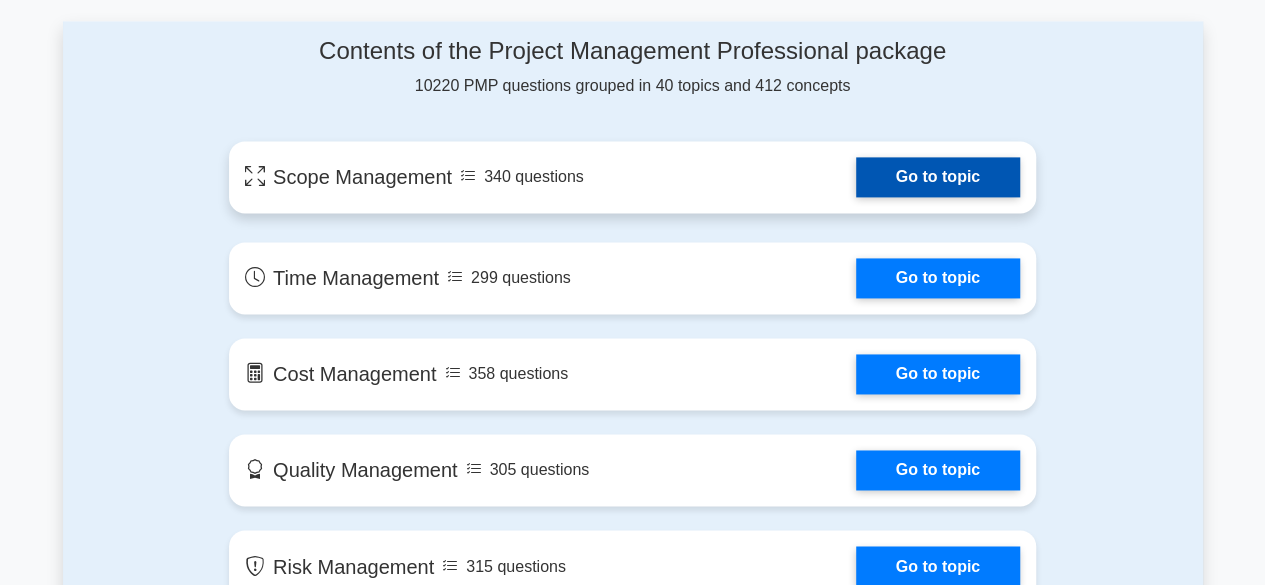 click on "Go to topic" at bounding box center (938, 177) 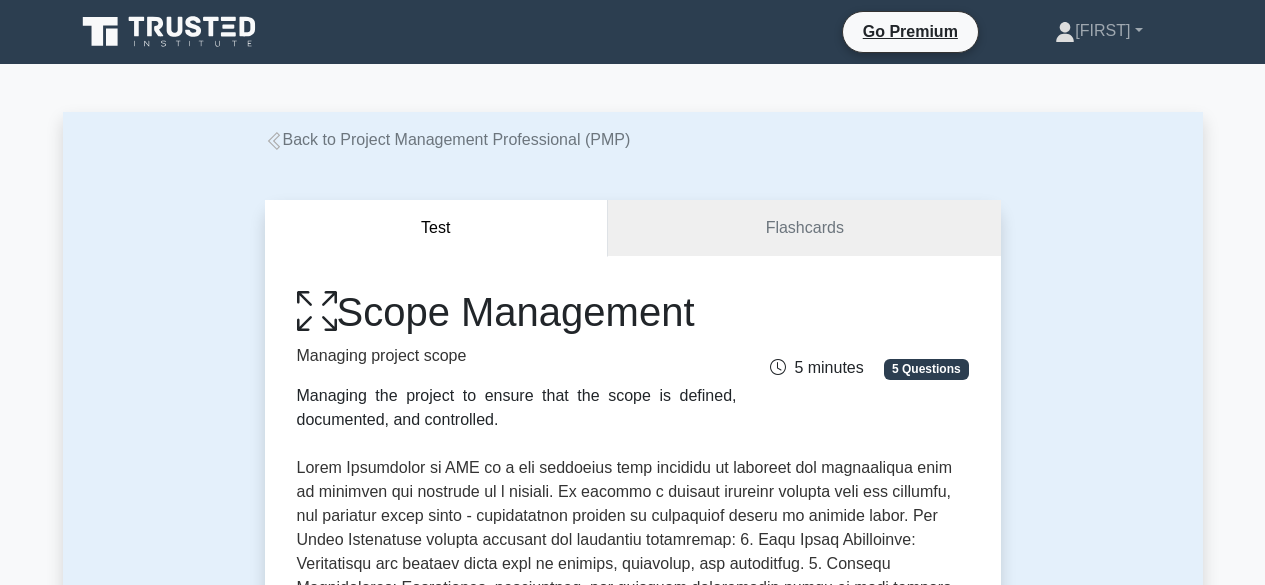 scroll, scrollTop: 0, scrollLeft: 0, axis: both 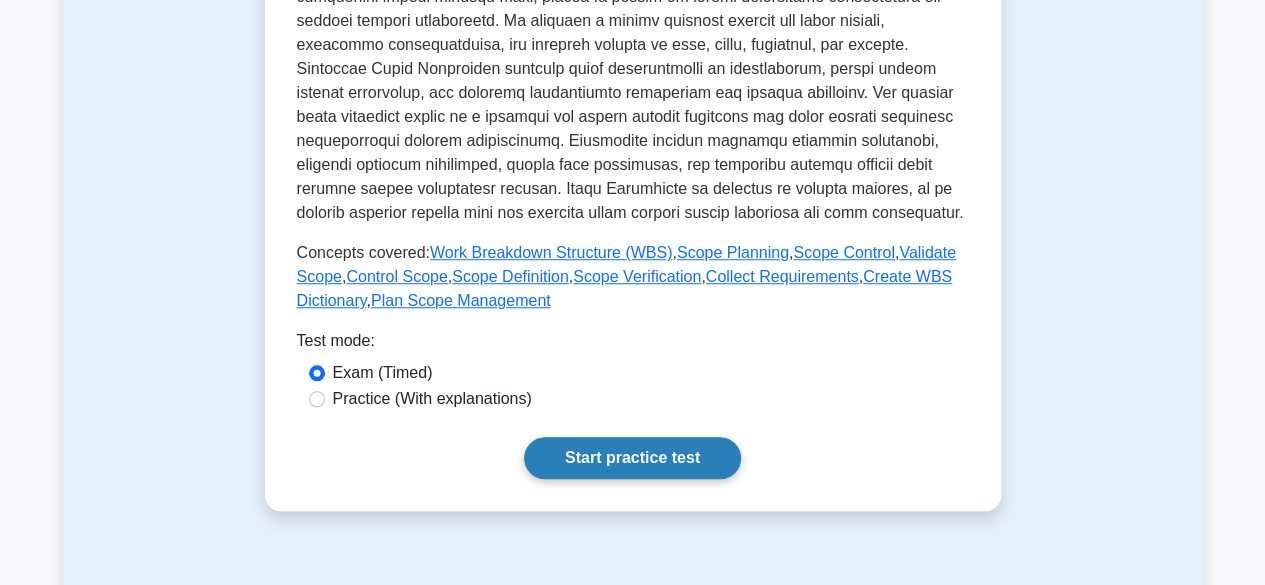 click on "Start practice test" at bounding box center (632, 458) 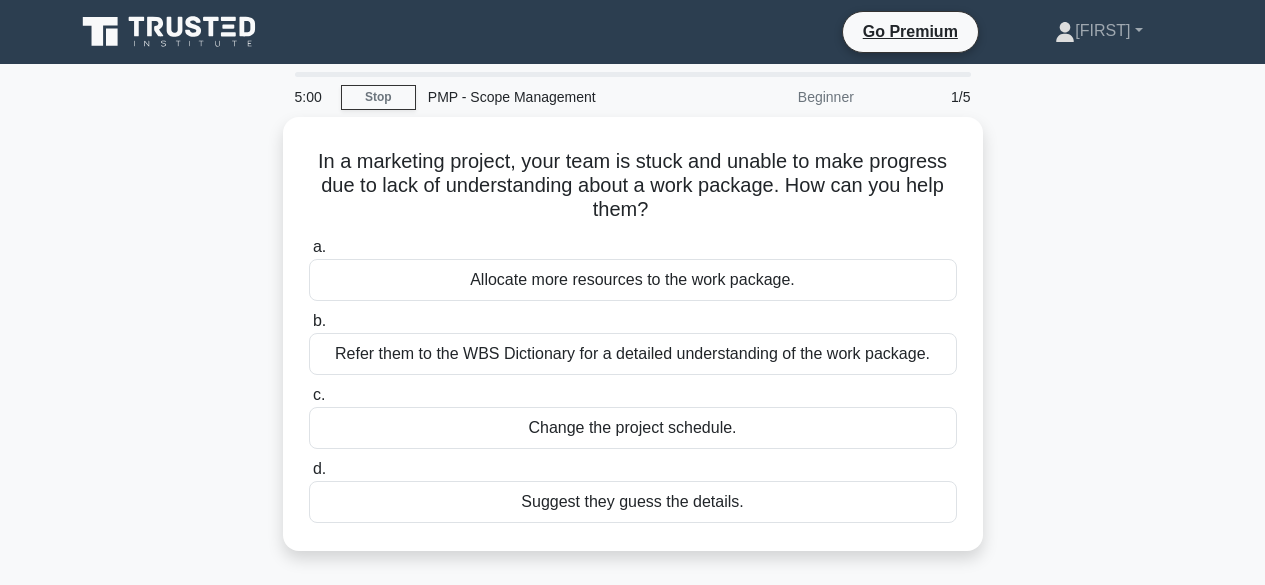 scroll, scrollTop: 0, scrollLeft: 0, axis: both 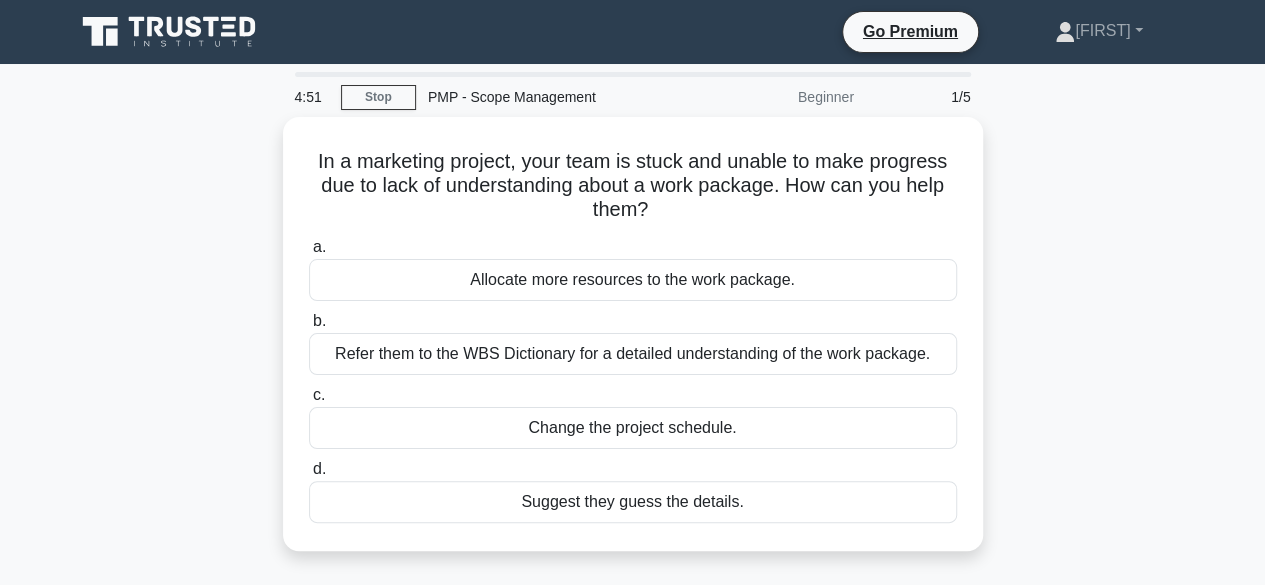 click on "In a marketing project, your team is stuck and unable to make progress due to lack of understanding about a work package. How can you help them?
.spinner_0XTQ{transform-origin:center;animation:spinner_y6GP .75s linear infinite}@keyframes spinner_y6GP{100%{transform:rotate(360deg)}}
a.
Allocate more resources to the work package.
b. c. d." at bounding box center [633, 346] 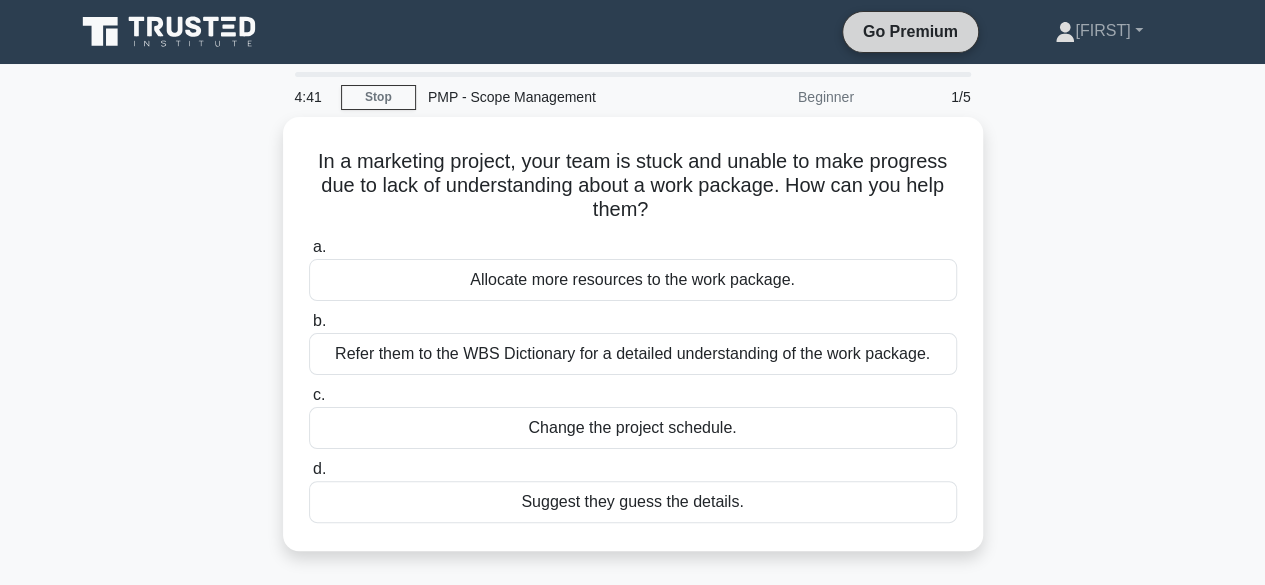 click on "Go Premium" at bounding box center [910, 31] 